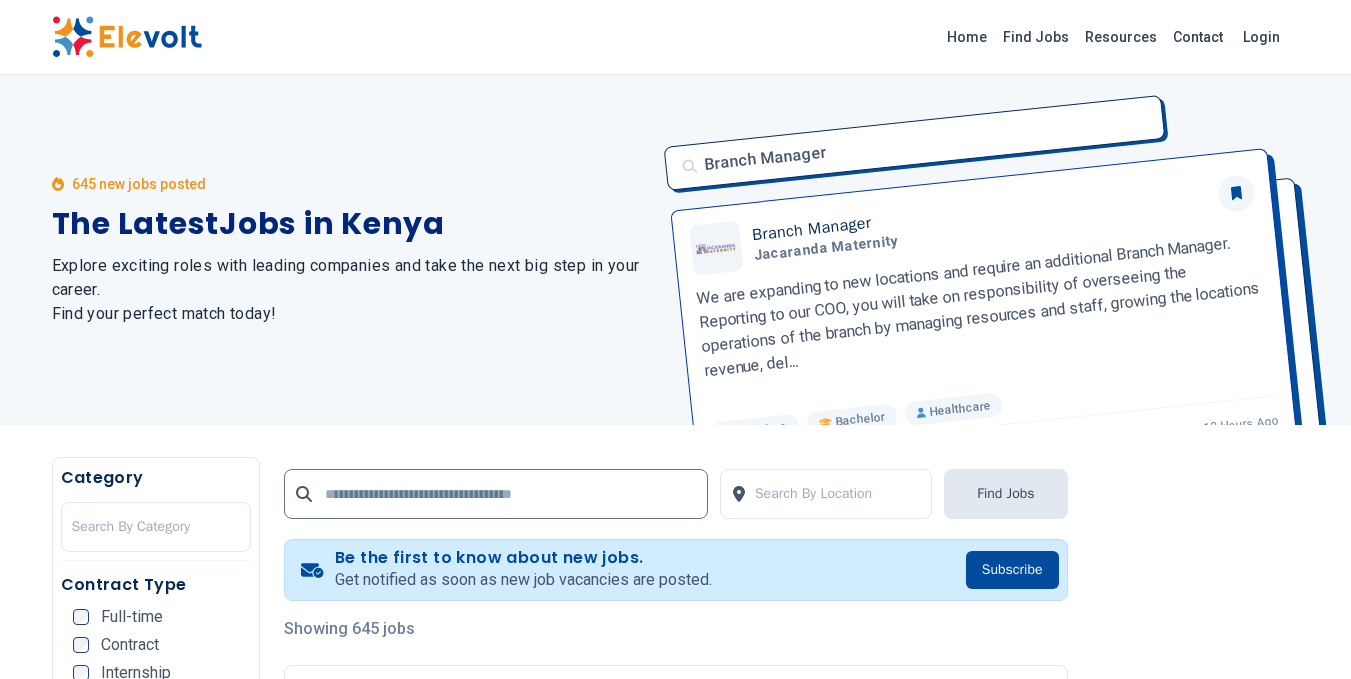 scroll, scrollTop: 0, scrollLeft: 0, axis: both 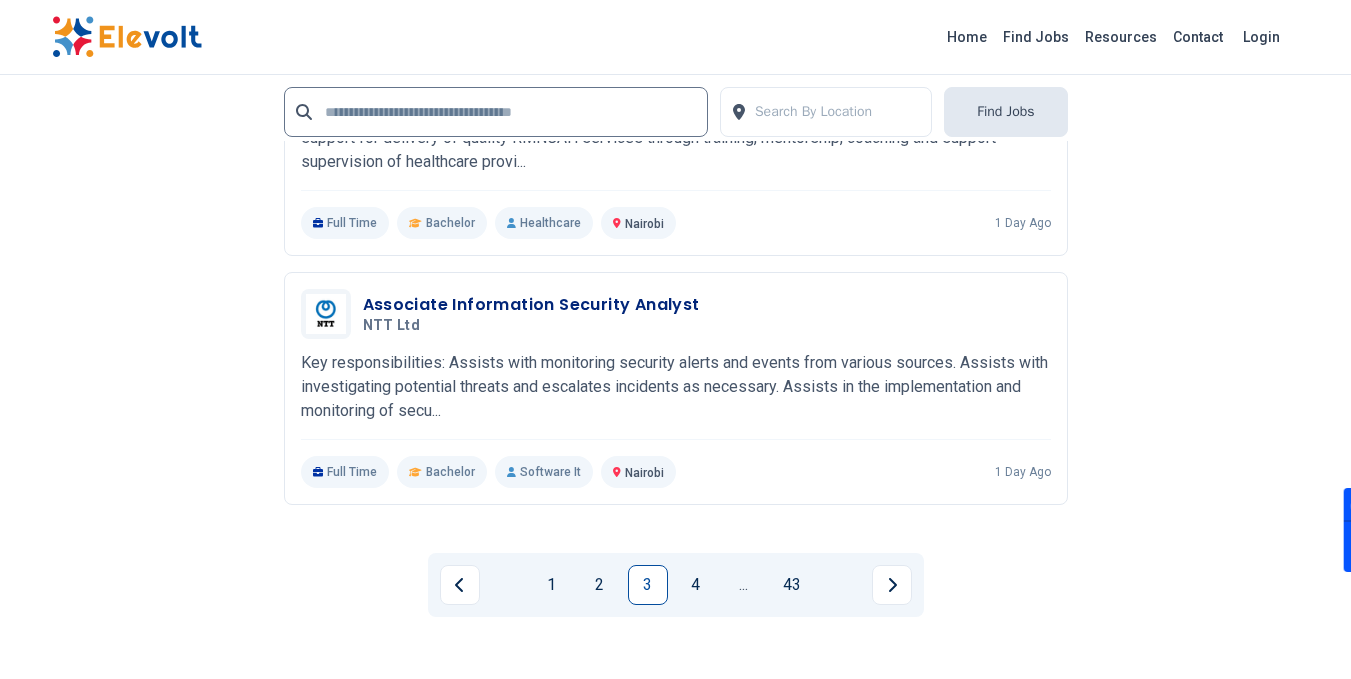 drag, startPoint x: 553, startPoint y: 580, endPoint x: 562, endPoint y: 567, distance: 15.811388 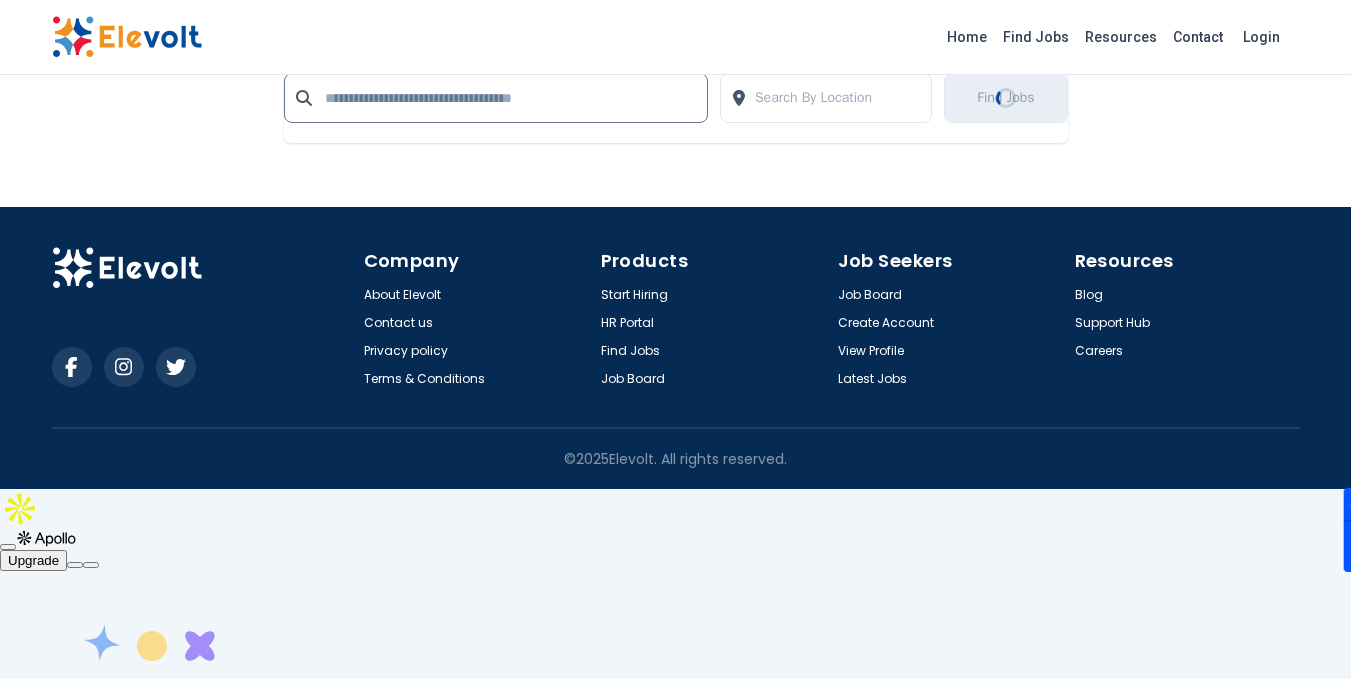 scroll, scrollTop: 0, scrollLeft: 0, axis: both 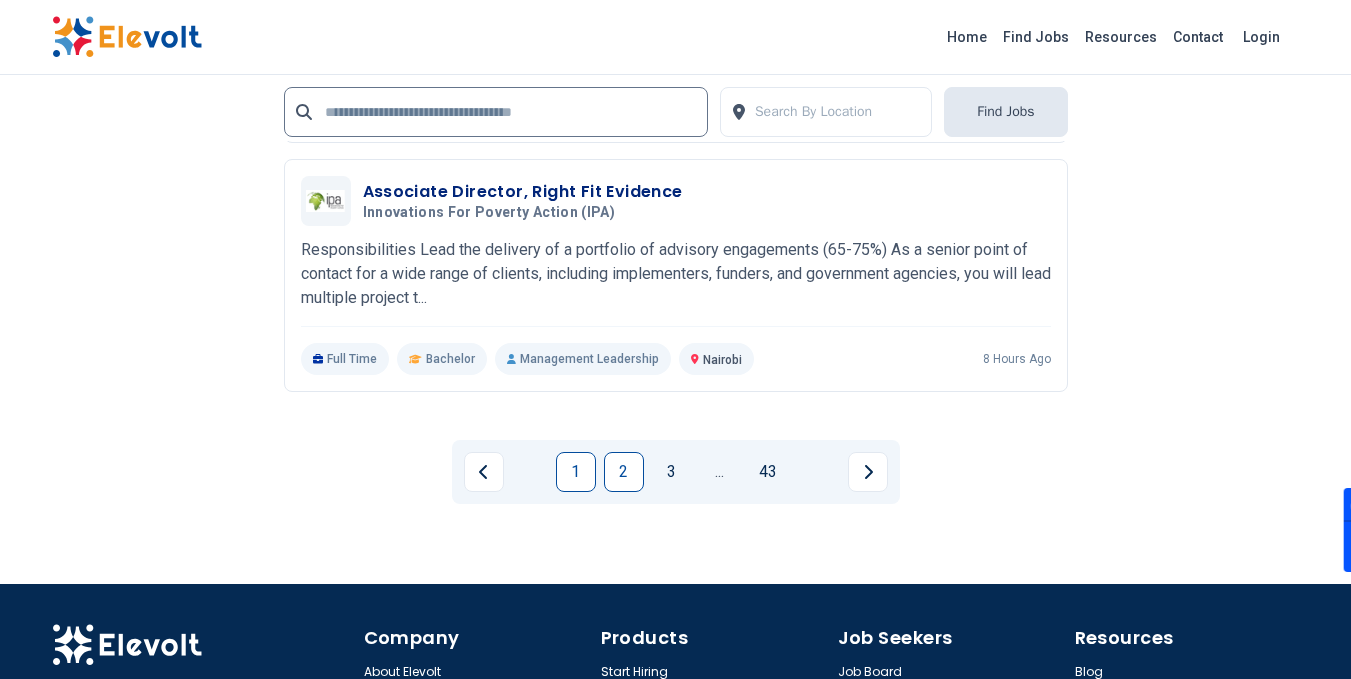 click on "2" at bounding box center (624, 472) 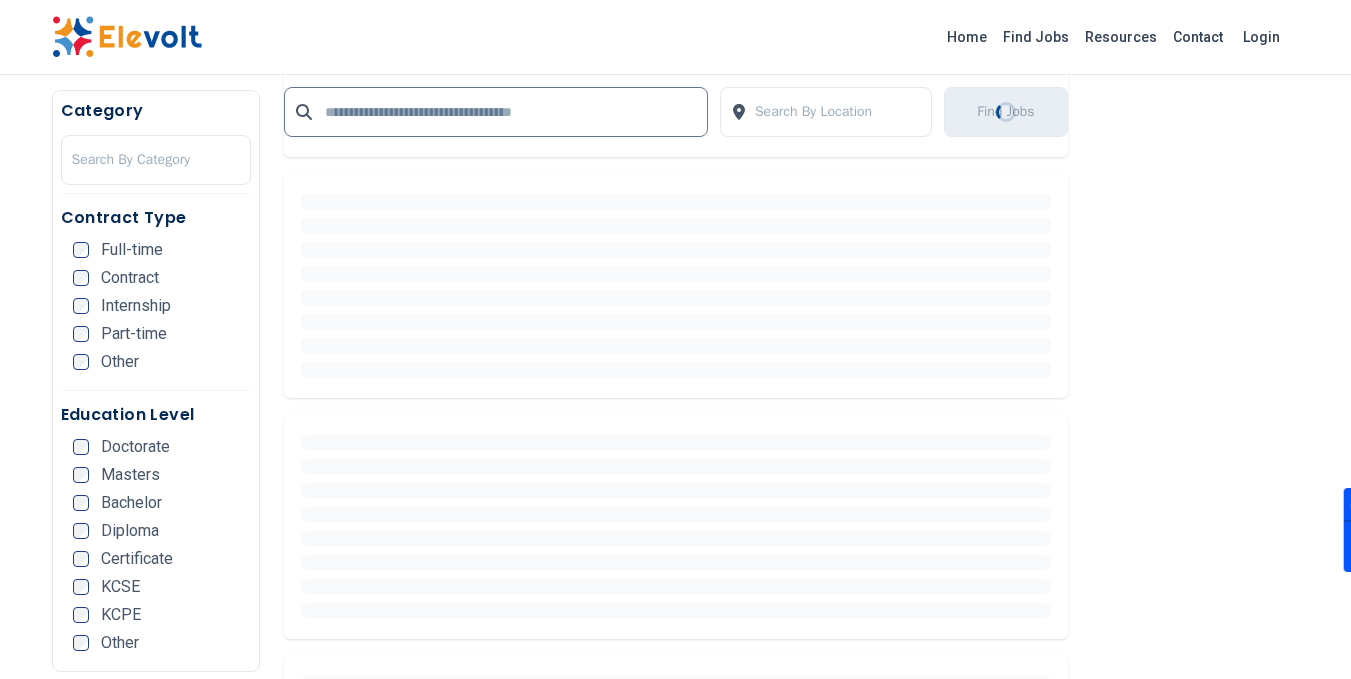 scroll, scrollTop: 0, scrollLeft: 0, axis: both 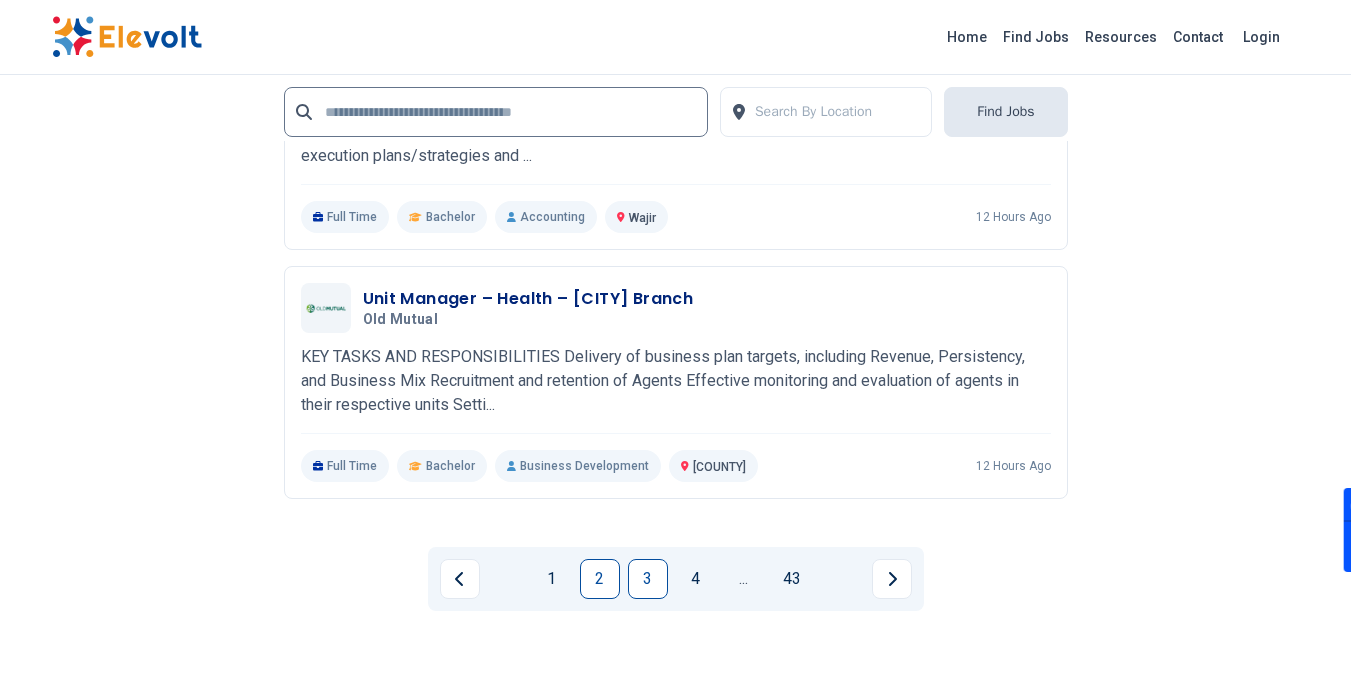 click on "3" at bounding box center [648, 579] 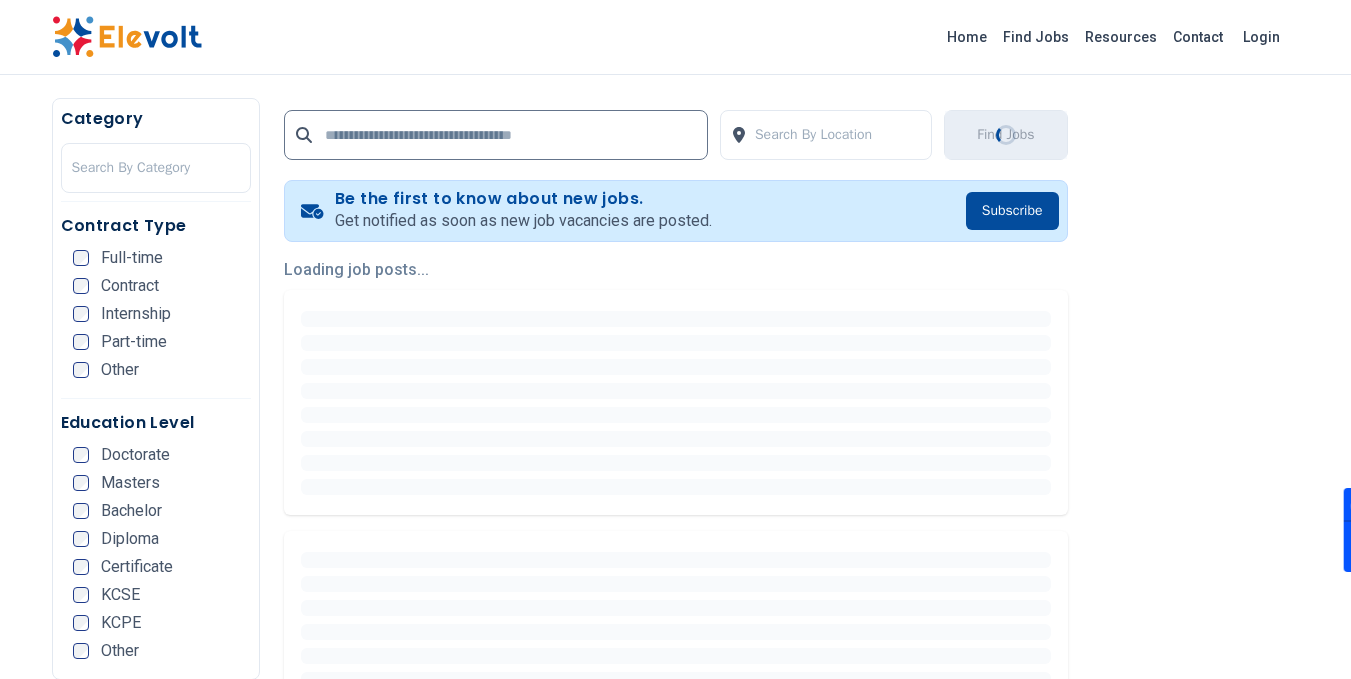 scroll, scrollTop: 400, scrollLeft: 0, axis: vertical 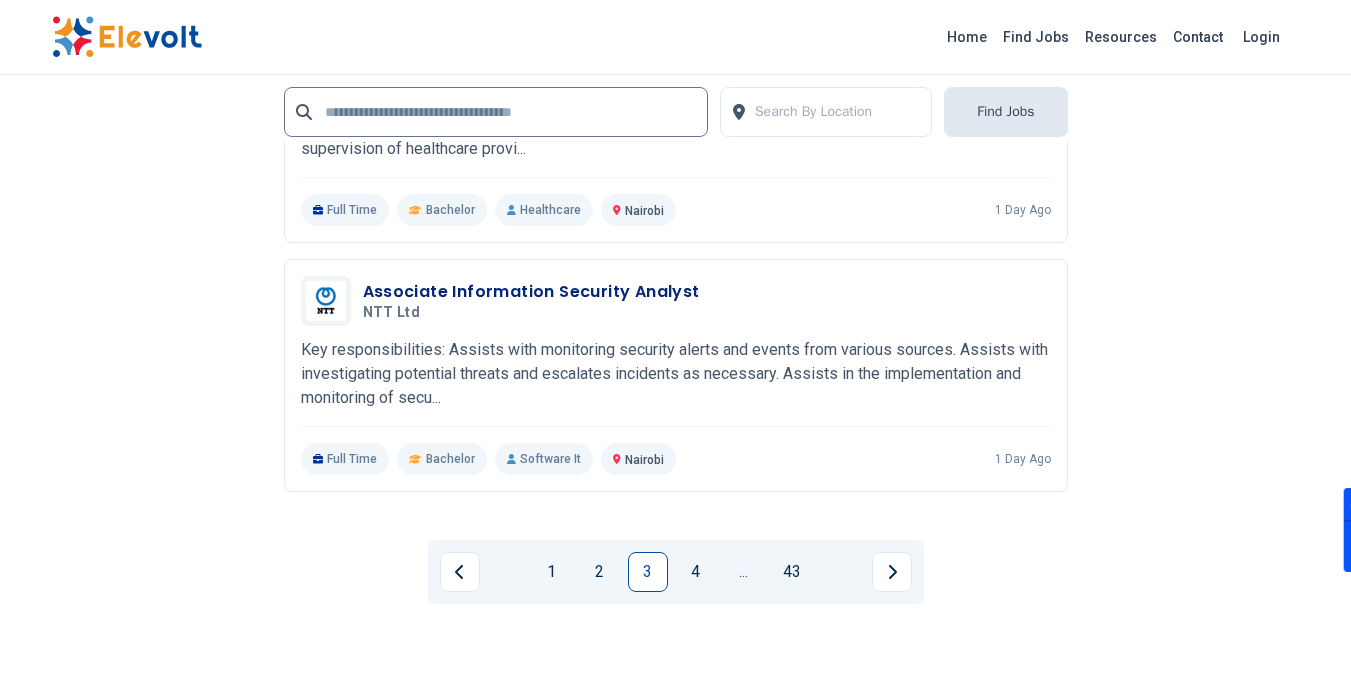click on "4" at bounding box center [696, 572] 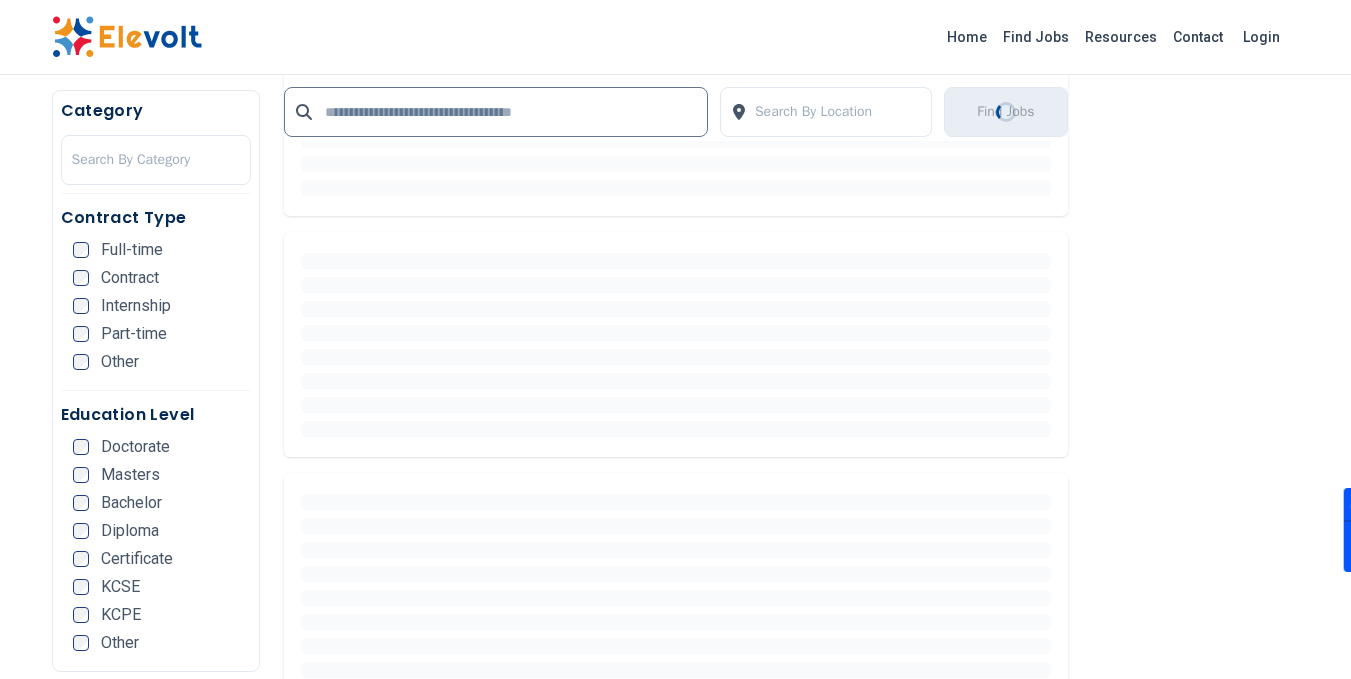 scroll, scrollTop: 0, scrollLeft: 0, axis: both 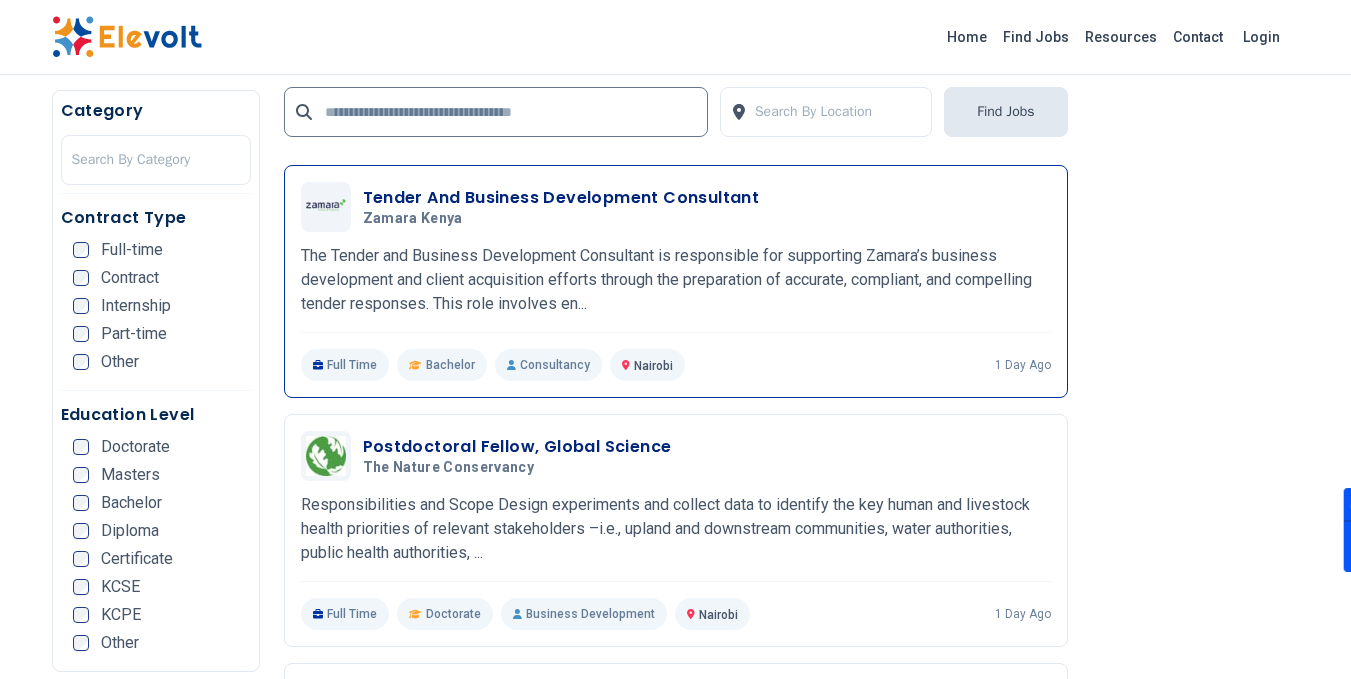 click on "Tender And Business Development Consultant" at bounding box center [561, 198] 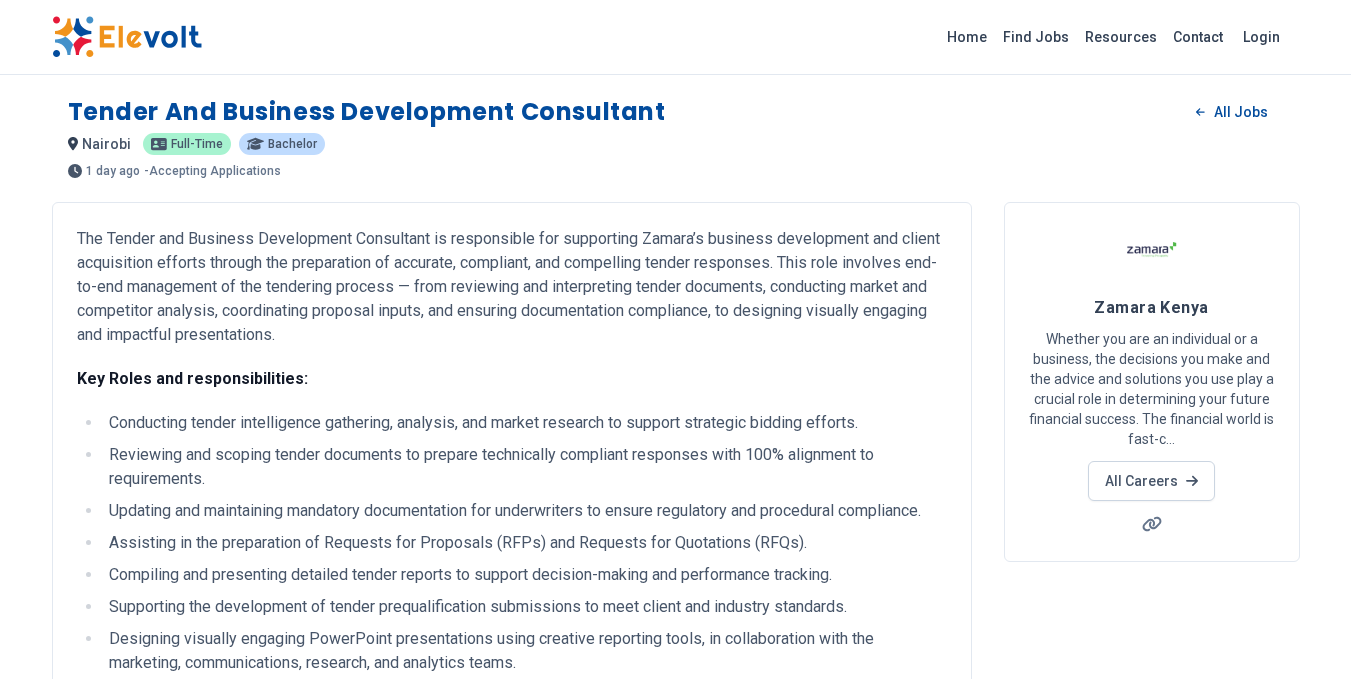 scroll, scrollTop: 400, scrollLeft: 0, axis: vertical 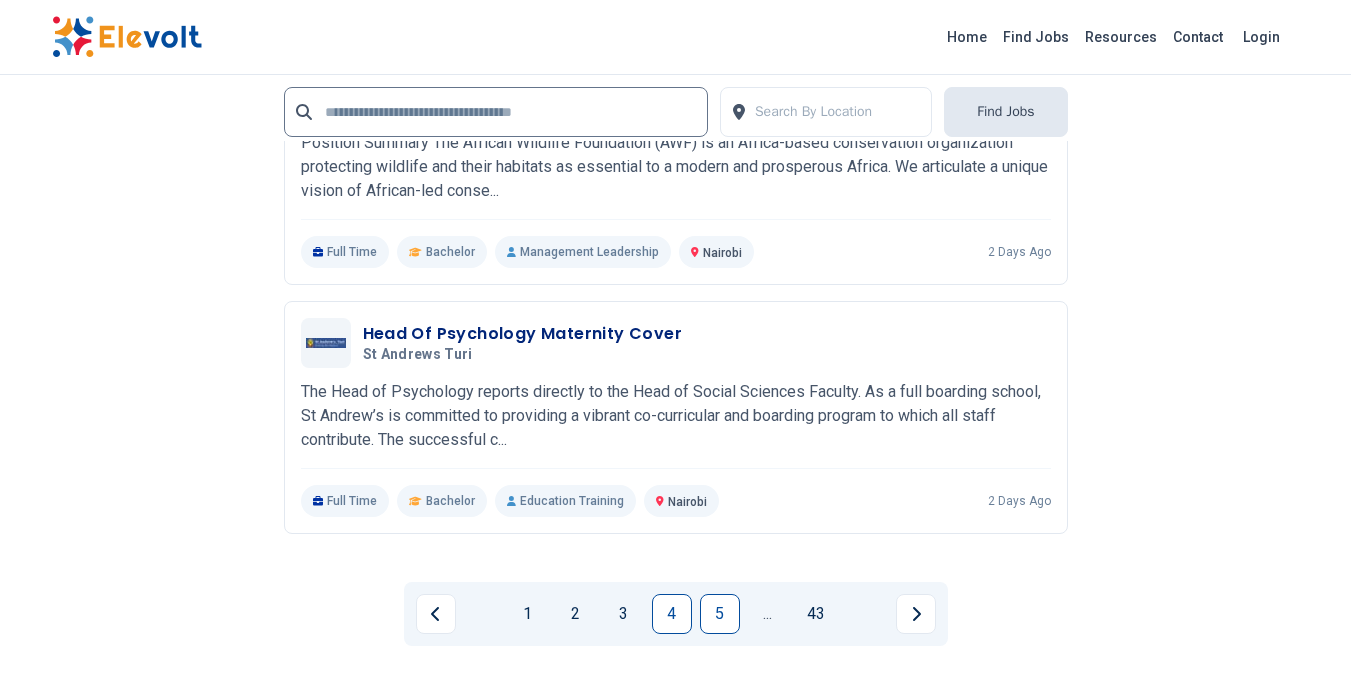 click on "5" at bounding box center (720, 614) 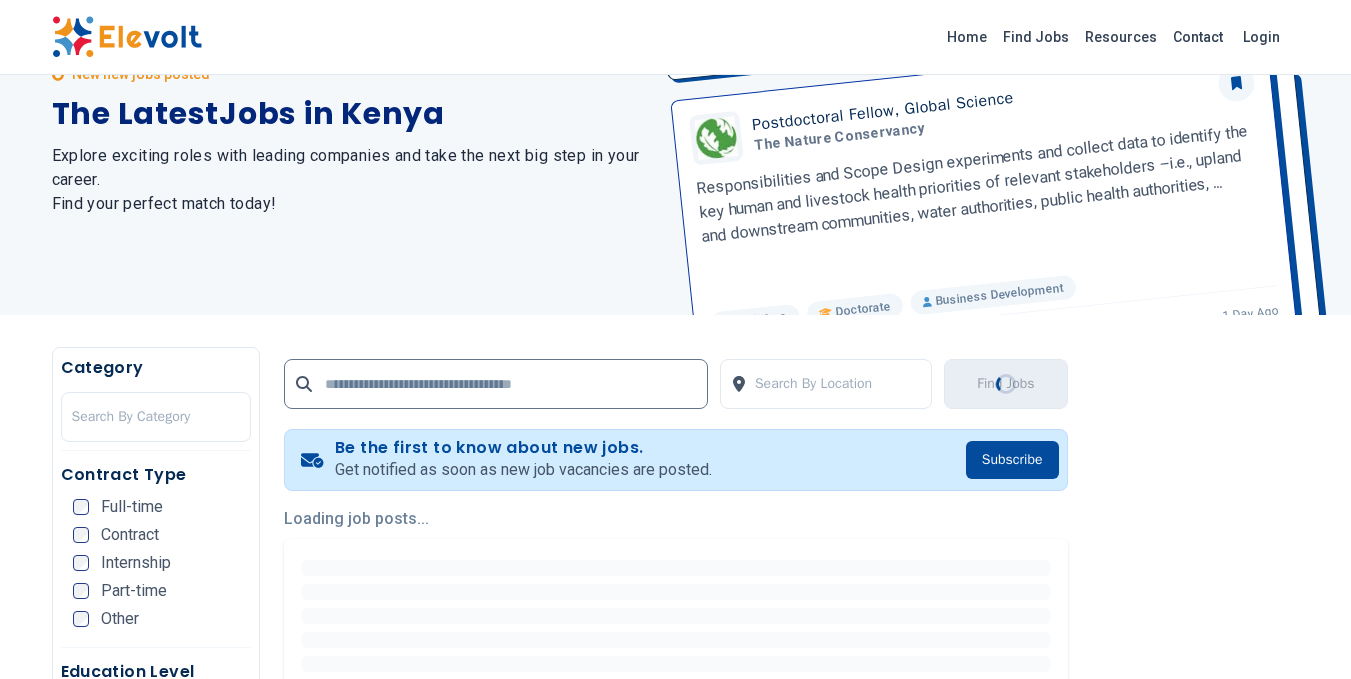 scroll, scrollTop: 0, scrollLeft: 0, axis: both 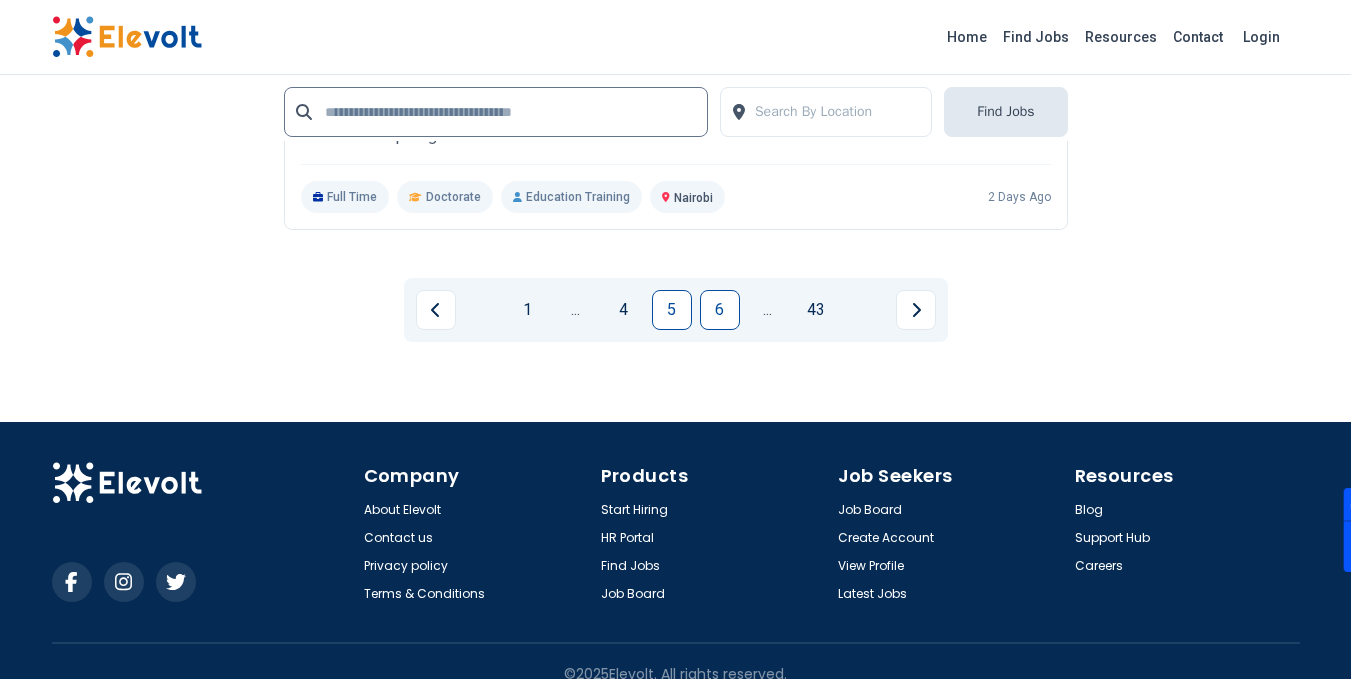 click on "6" at bounding box center (720, 310) 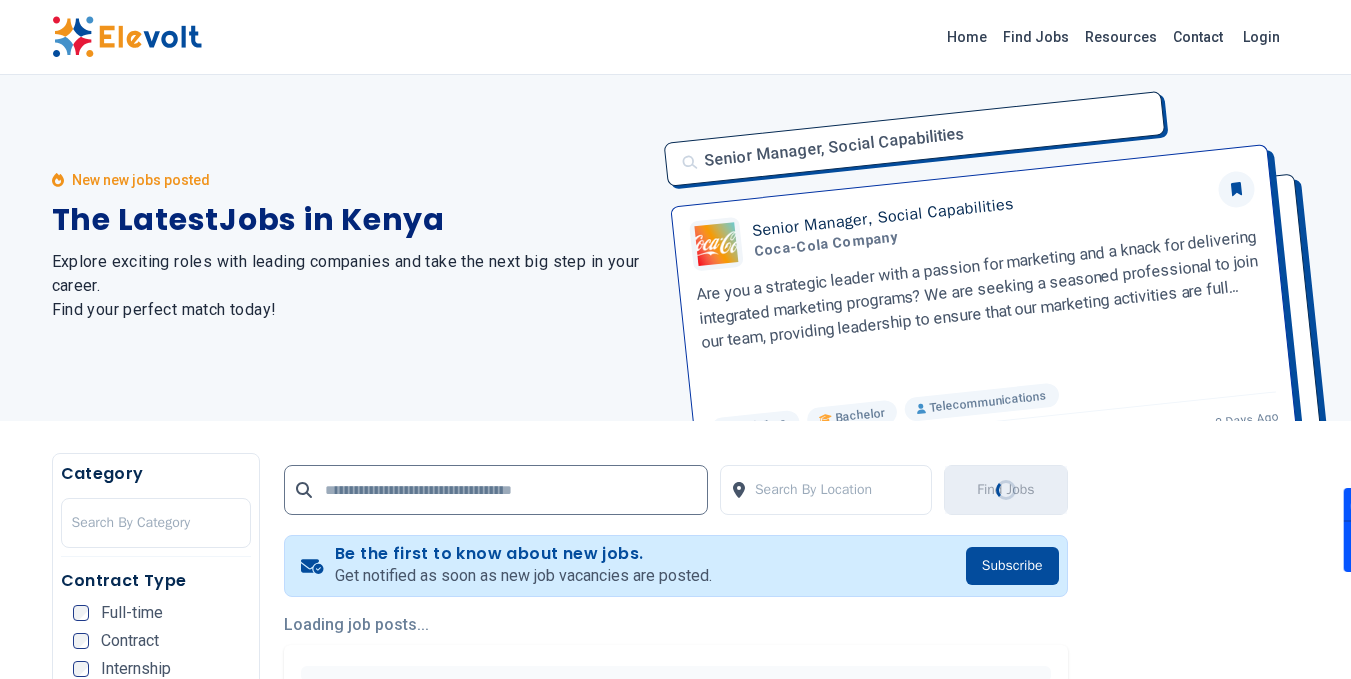 scroll, scrollTop: 0, scrollLeft: 0, axis: both 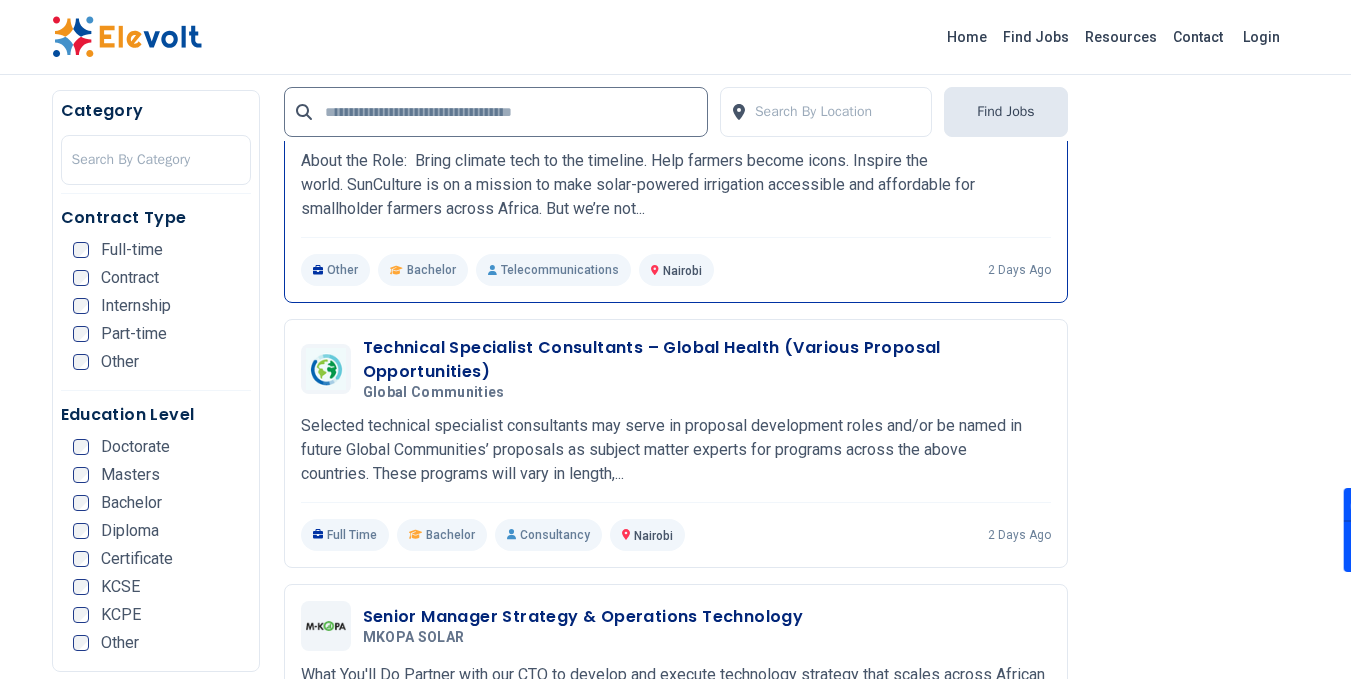 click on "Social Media Storyteller & Viral Campaign Lead (Remote) SunCulture Kenya 07/07/2025 08/06/2025 Nairobi KE About the Role:
Bring climate tech to the timeline. Help farmers become icons. Inspire the world. SunCulture is on a mission to make solar-powered irrigation accessible and affordable for smallholder farmers across Africa. But we’re not... About the Role:
Bring climate tech to the timeline. Help farmers become icons. Inspire the world. SunCulture is on a mission to make solar-powered irrigation accessible and affordable for smallholder farmers across Africa. But we’re not just building products—we’re building a movement.
What You’ll Do:
We are looking for a digitally fluent, culturally tuned-in social media consultant to lead creative, high-impact campaigns that do three things:
Spotlight our customers (and their kids), making them global icons and inspiring a new generation of climate innovators.
Drive brand value.
Key Responsibilities:" at bounding box center [676, 186] 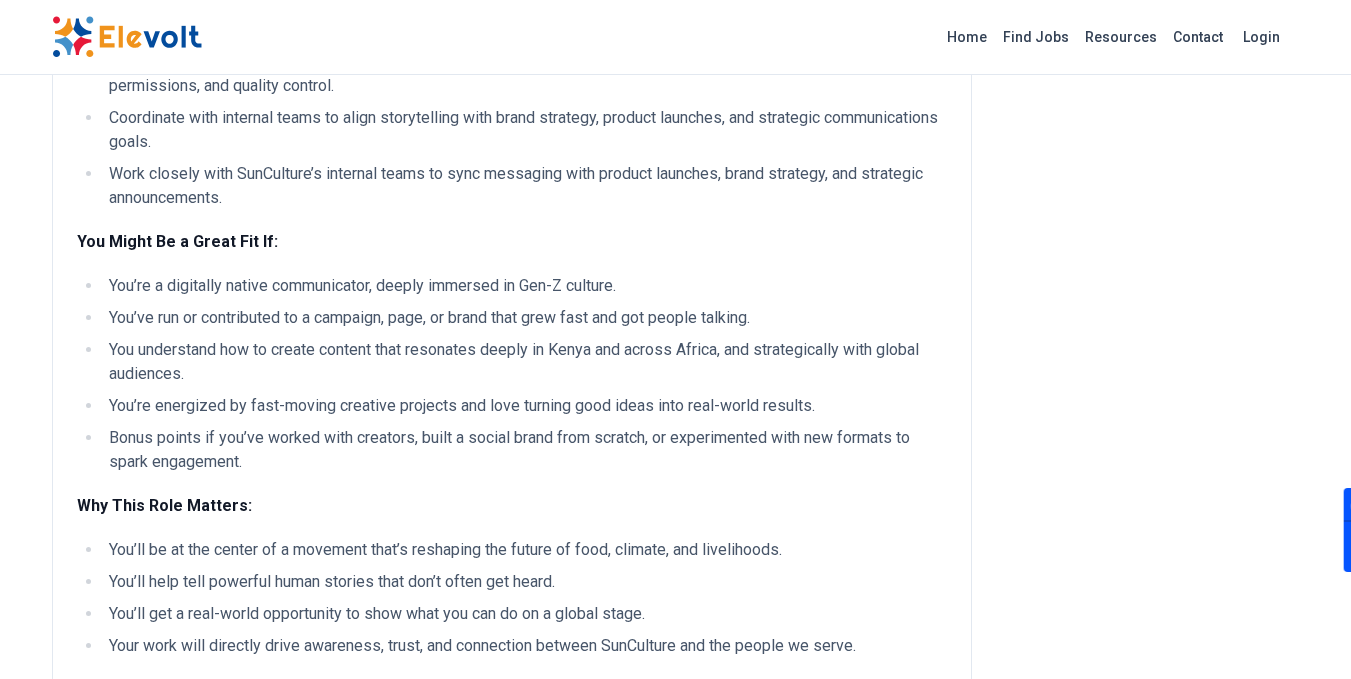 scroll, scrollTop: 0, scrollLeft: 0, axis: both 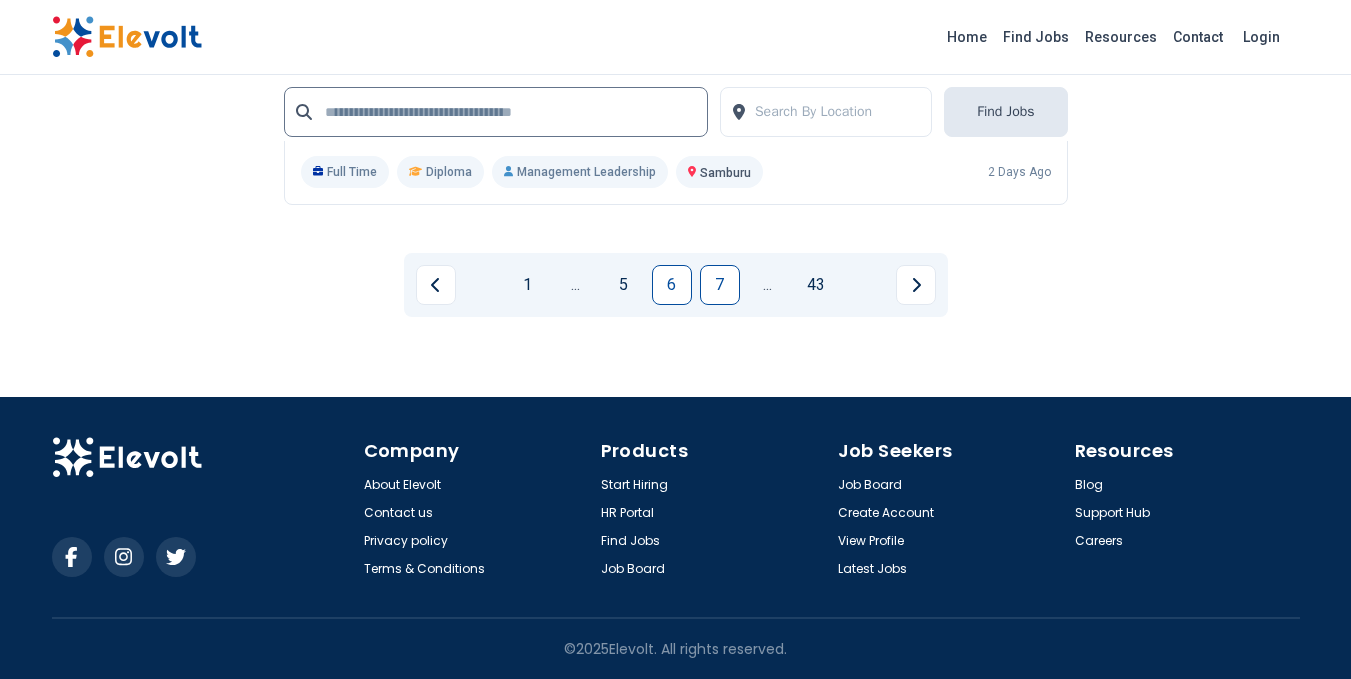 click on "7" at bounding box center (720, 285) 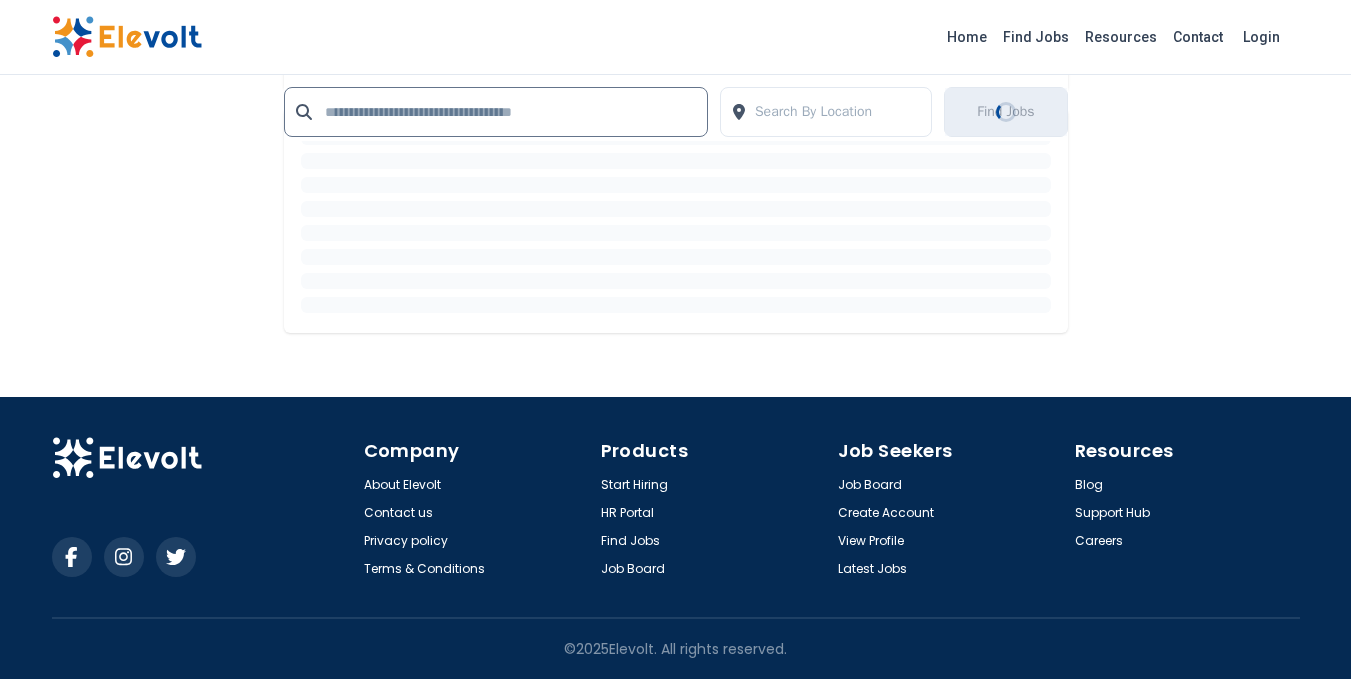 scroll, scrollTop: 0, scrollLeft: 0, axis: both 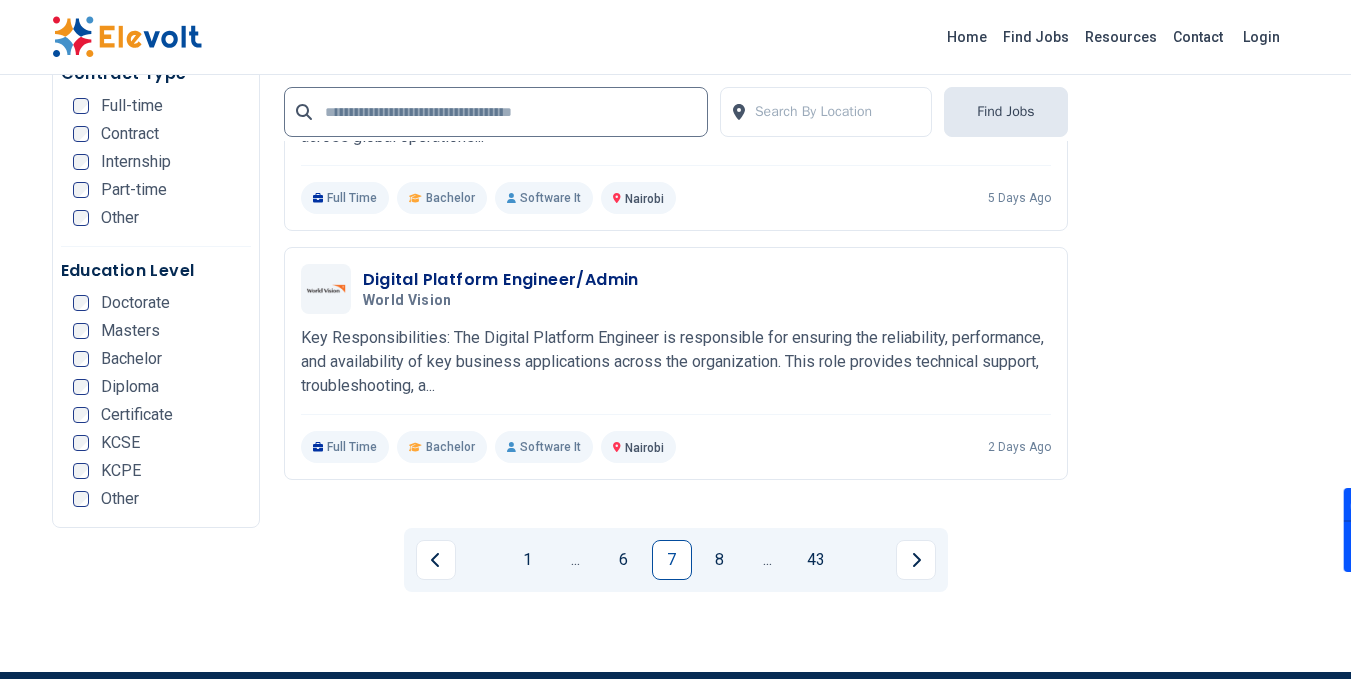 click on "8" at bounding box center (720, 560) 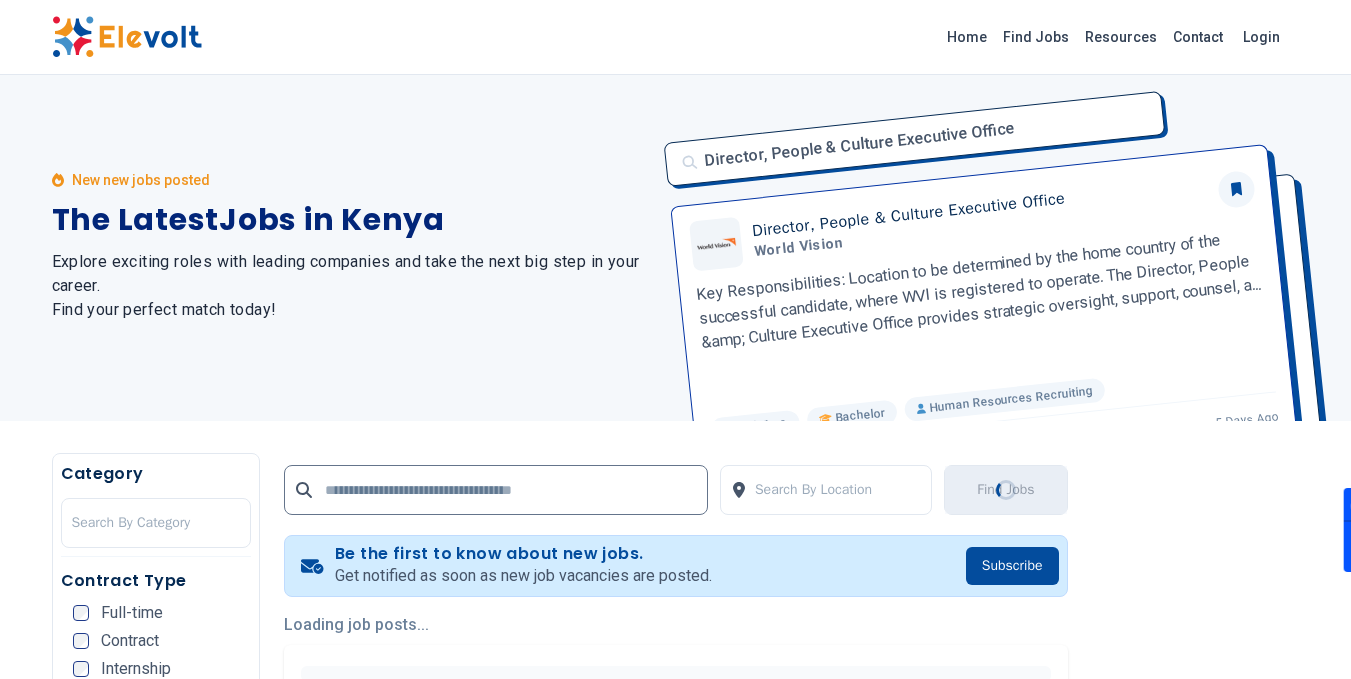 scroll, scrollTop: 0, scrollLeft: 0, axis: both 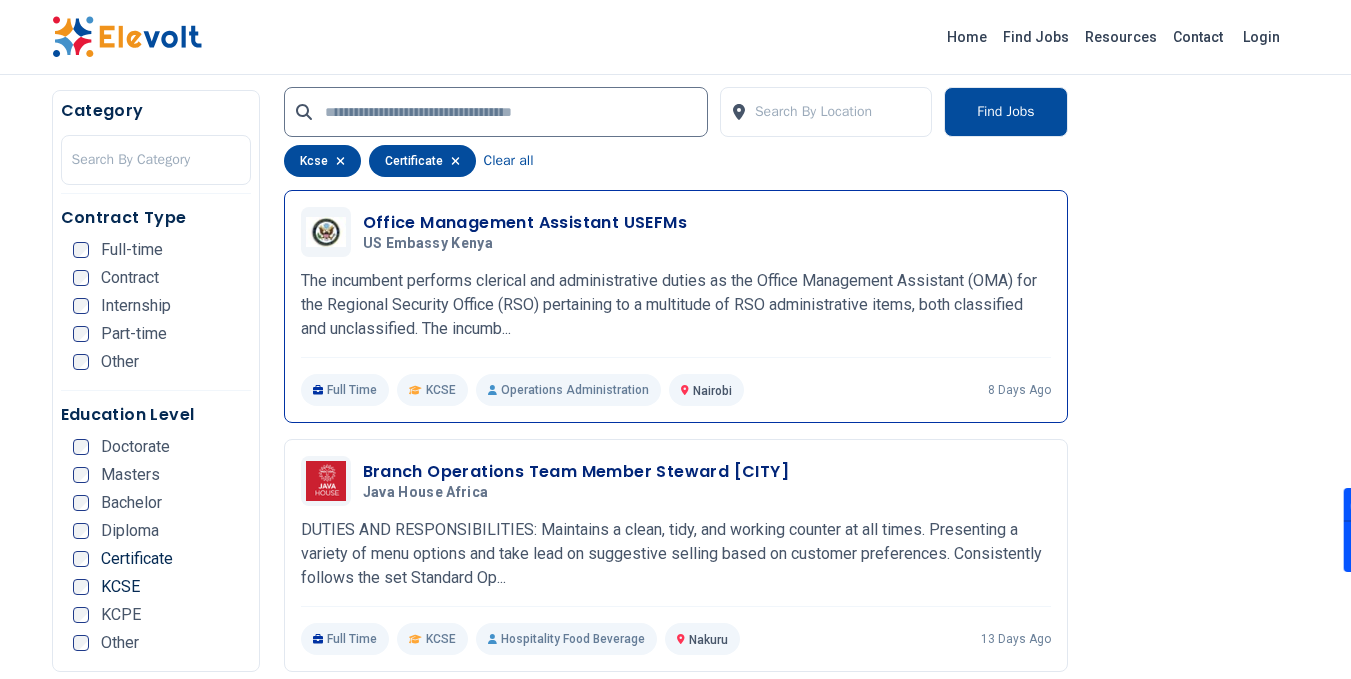 click on "Office Management Assistant   USEFMs" at bounding box center [525, 223] 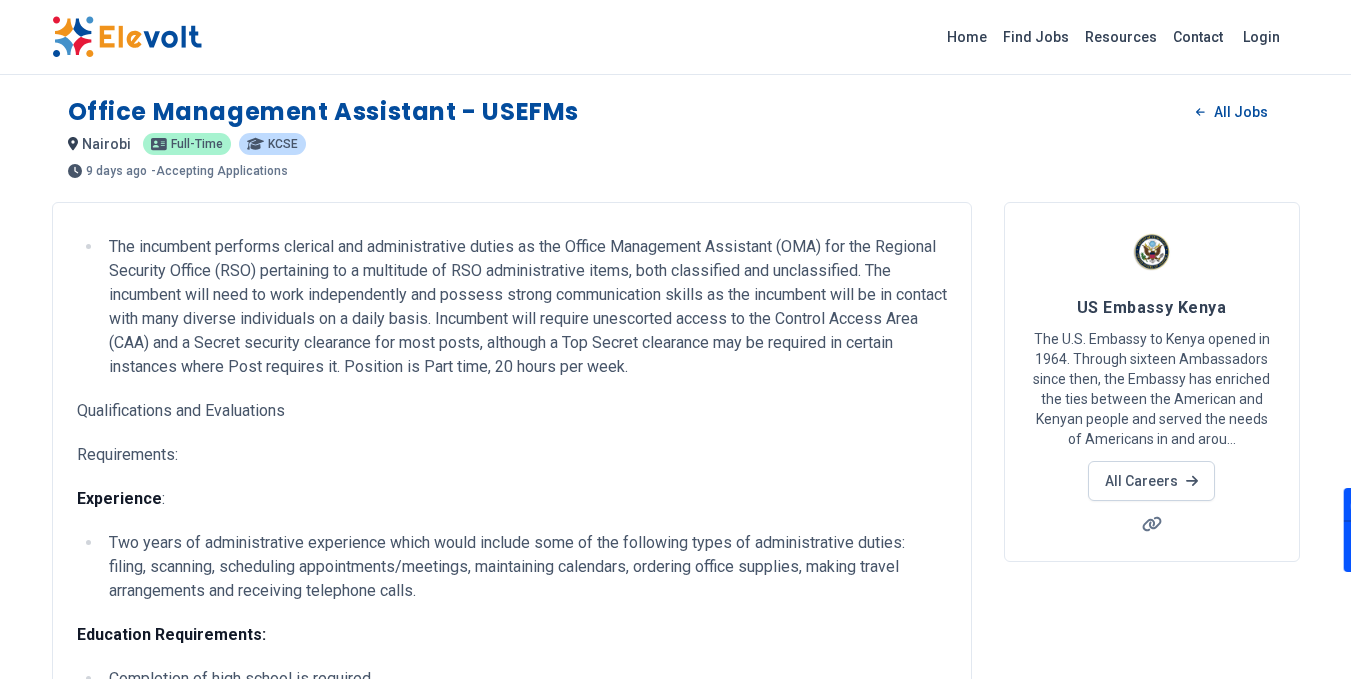 scroll, scrollTop: 0, scrollLeft: 0, axis: both 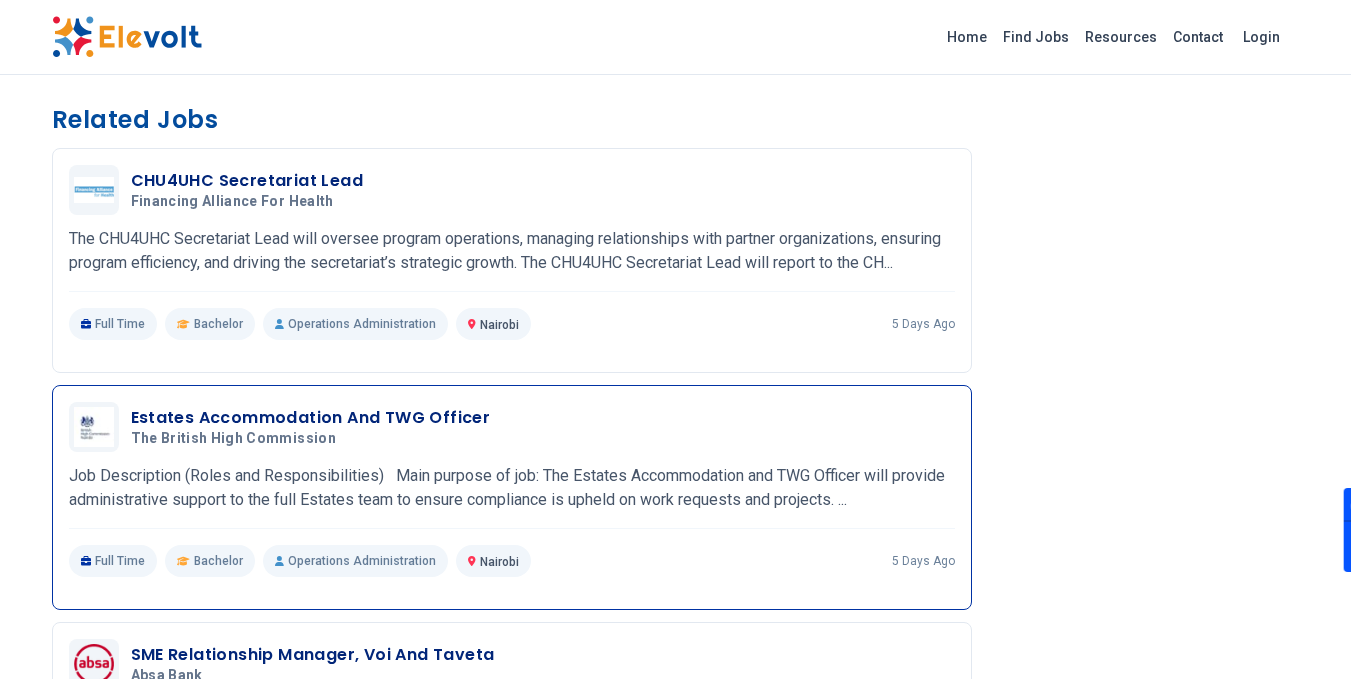 click on "Estates Accommodation And TWG Officer" at bounding box center [311, 418] 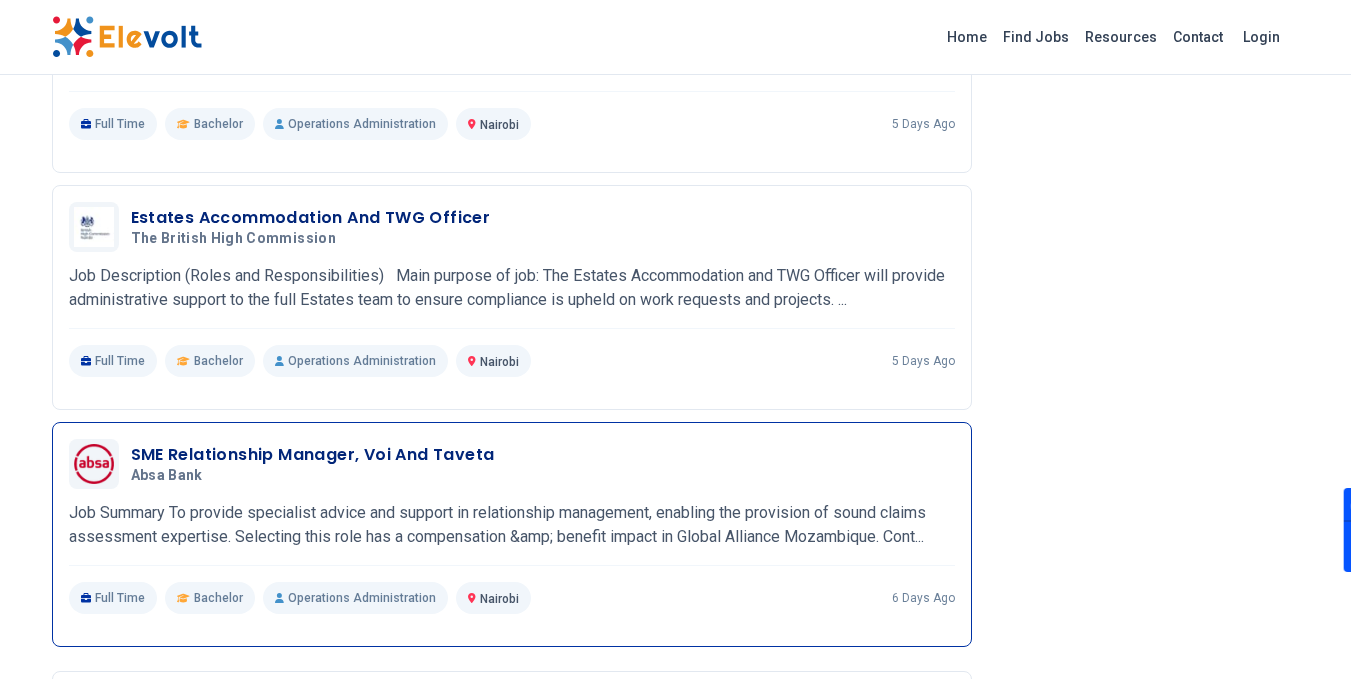 scroll, scrollTop: 1600, scrollLeft: 0, axis: vertical 